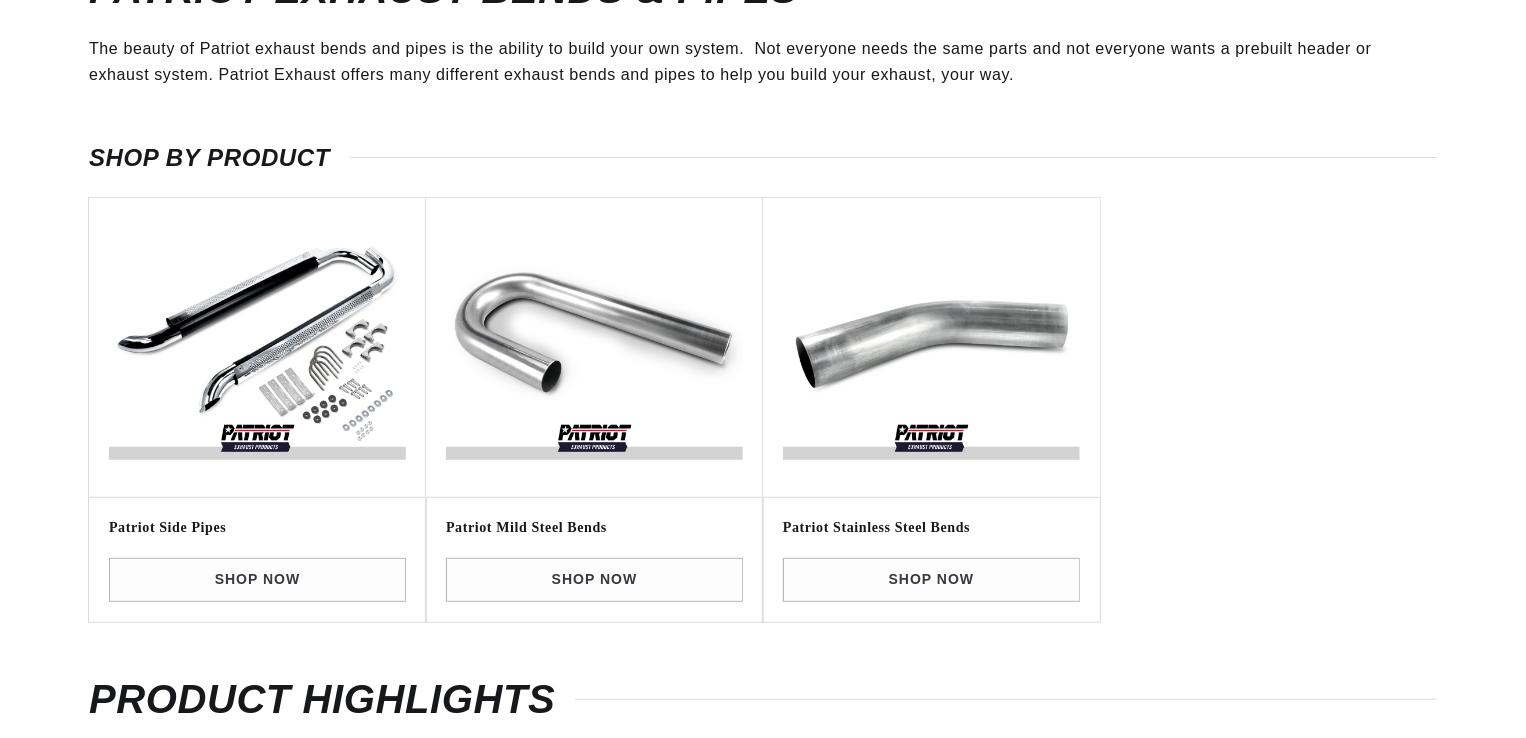 scroll, scrollTop: 400, scrollLeft: 0, axis: vertical 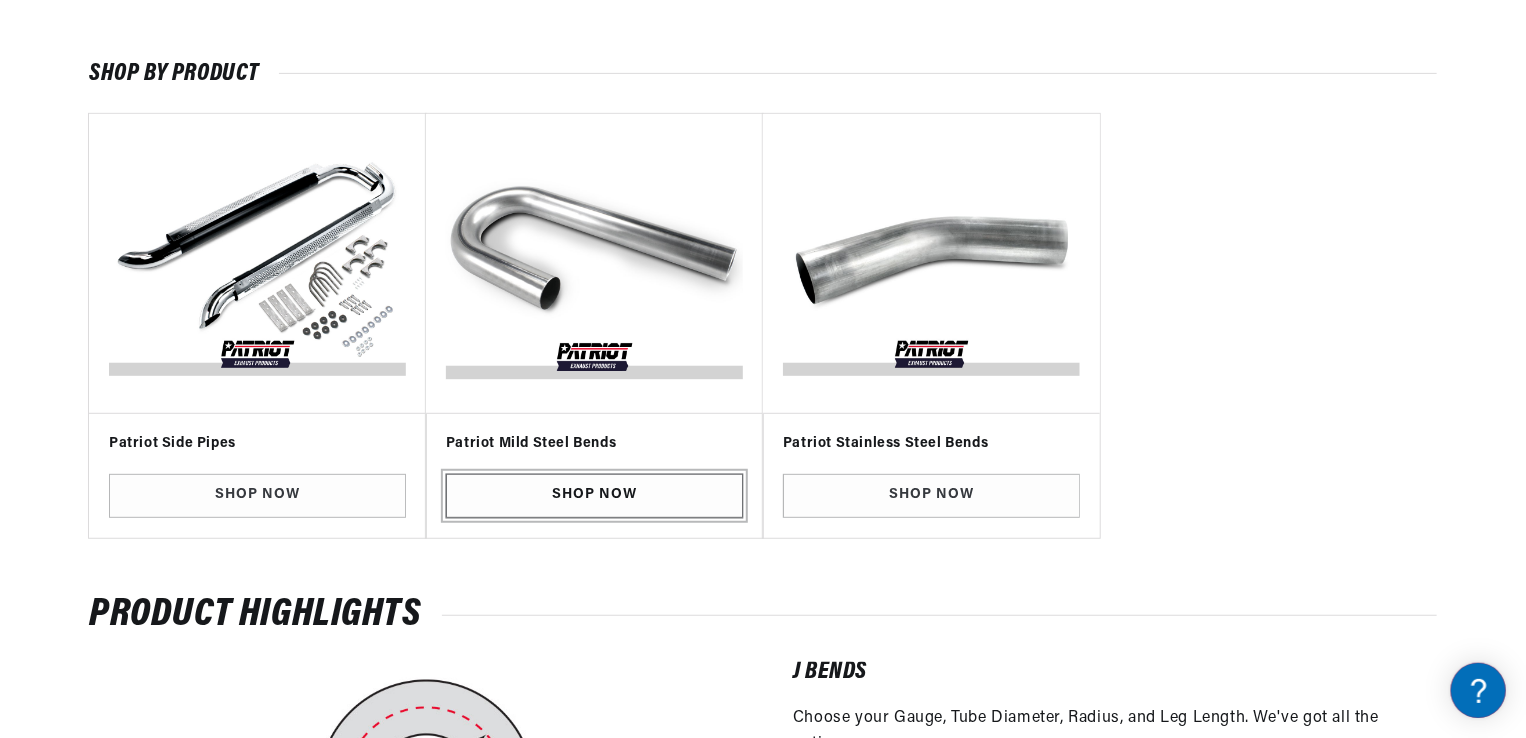 click on "Shop Now" at bounding box center [594, 496] 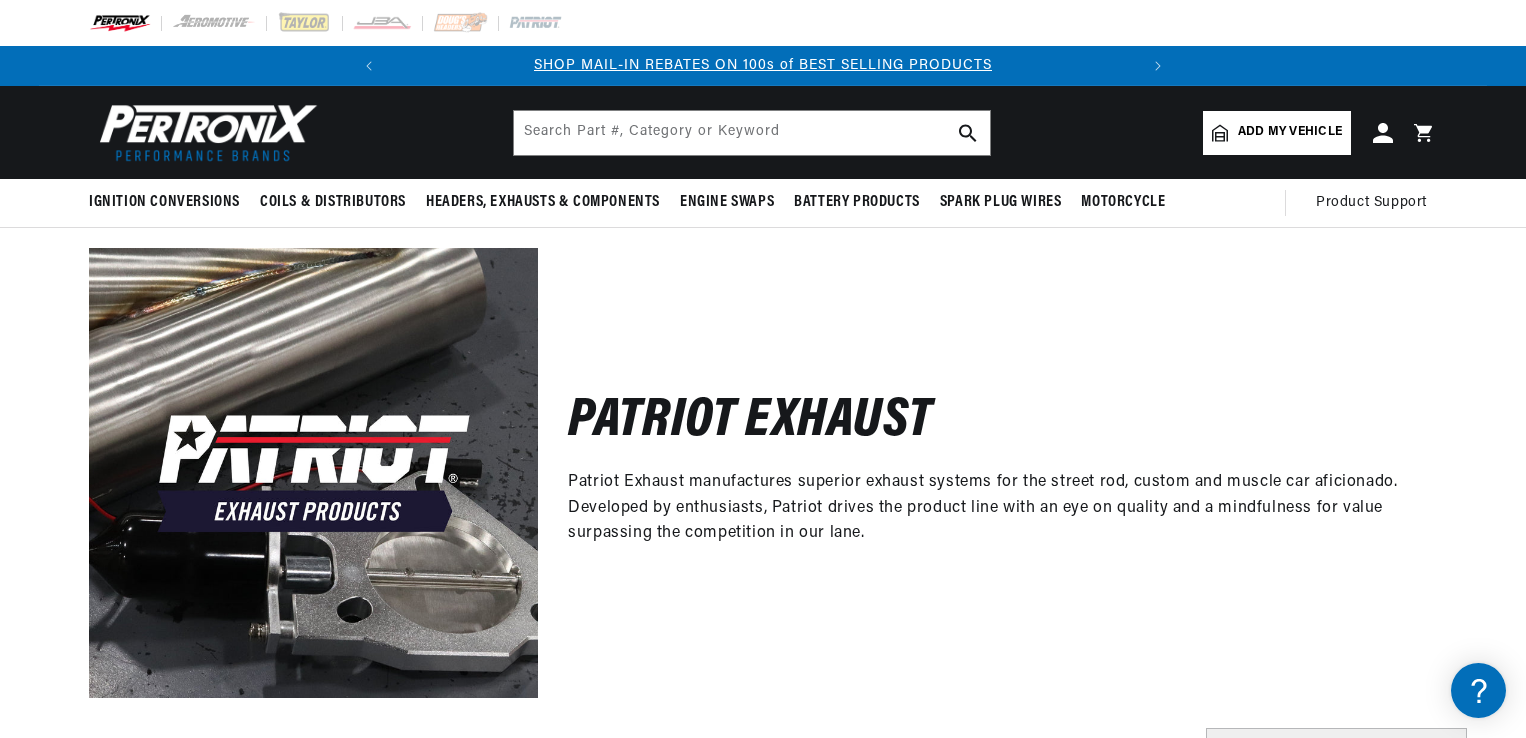 scroll, scrollTop: 400, scrollLeft: 0, axis: vertical 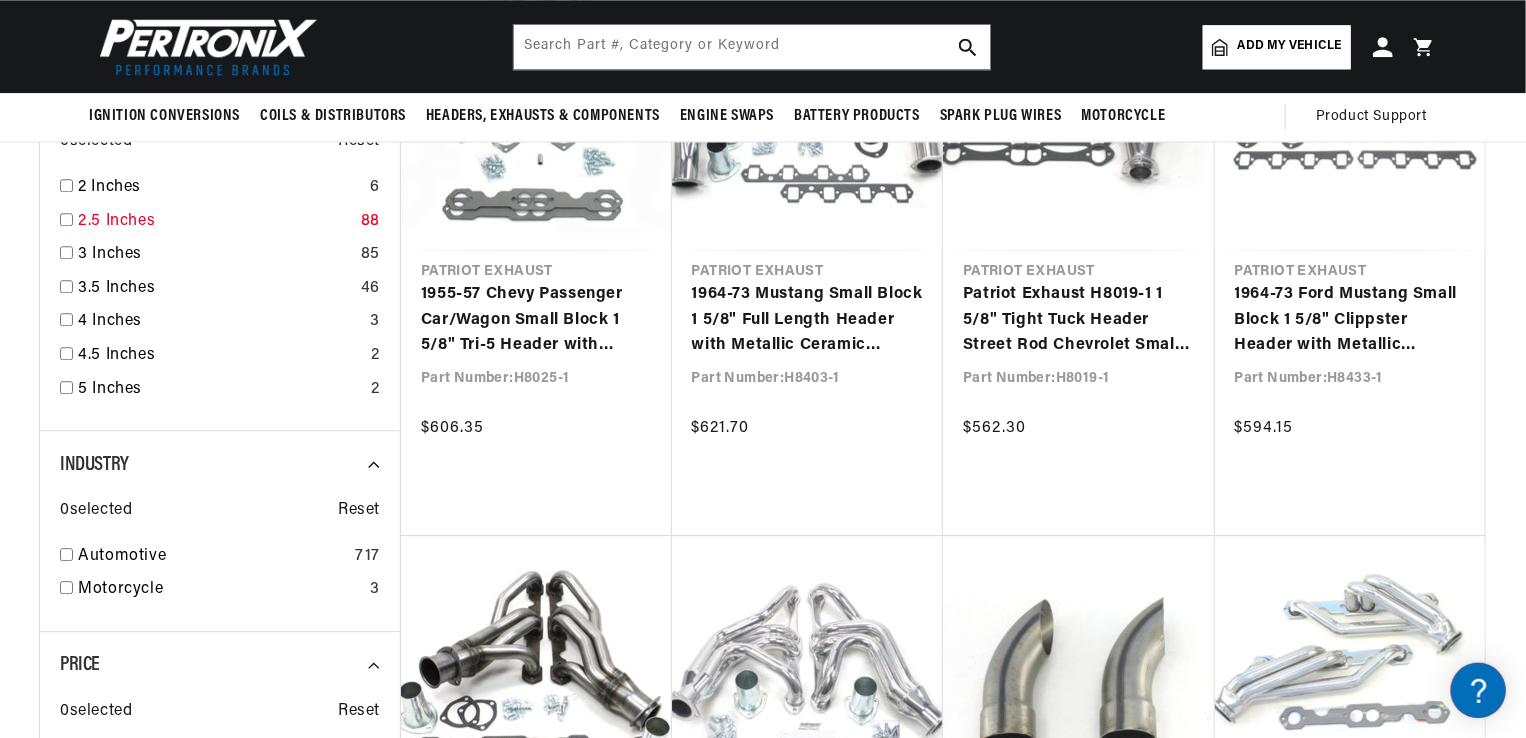 click at bounding box center (66, 219) 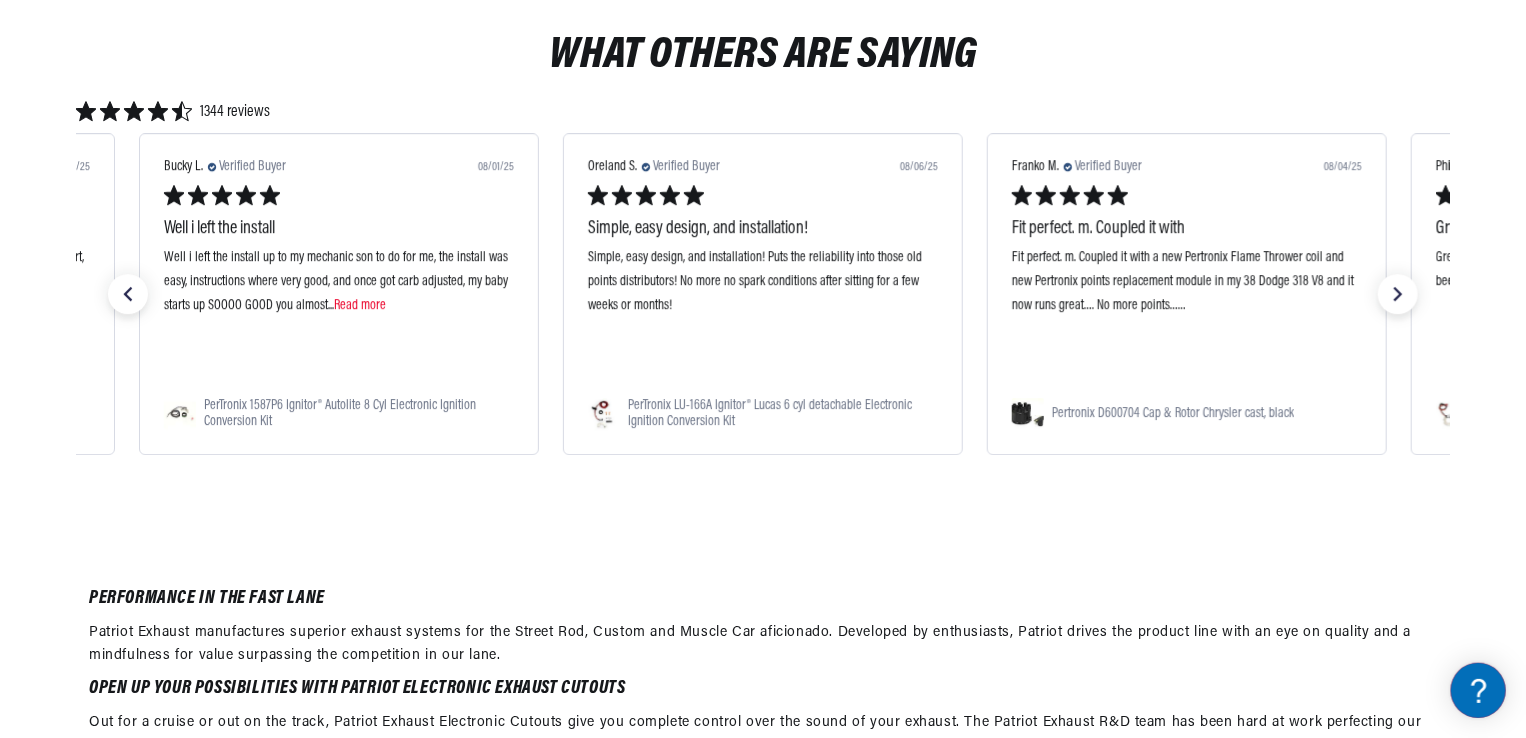 scroll, scrollTop: 3000, scrollLeft: 0, axis: vertical 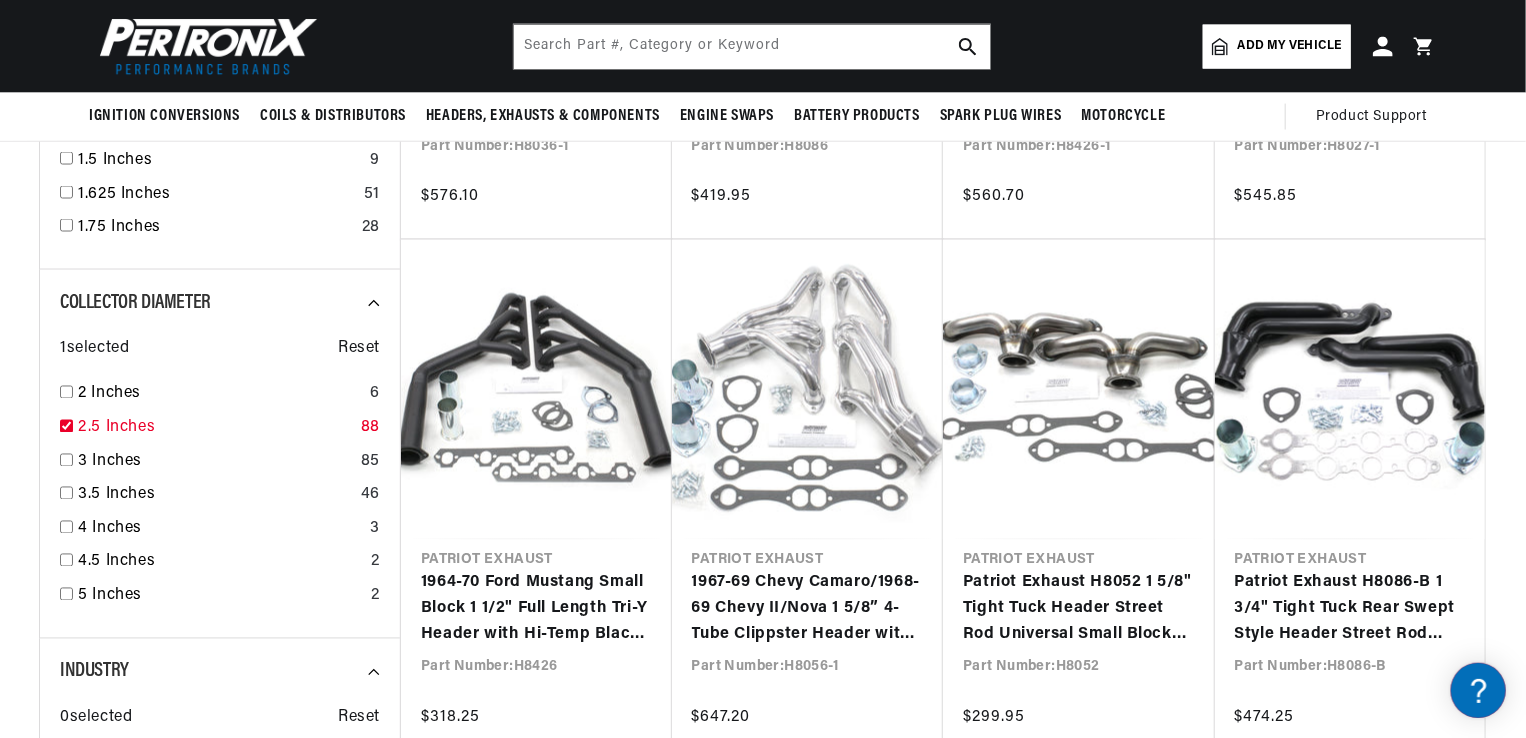 click at bounding box center (66, 426) 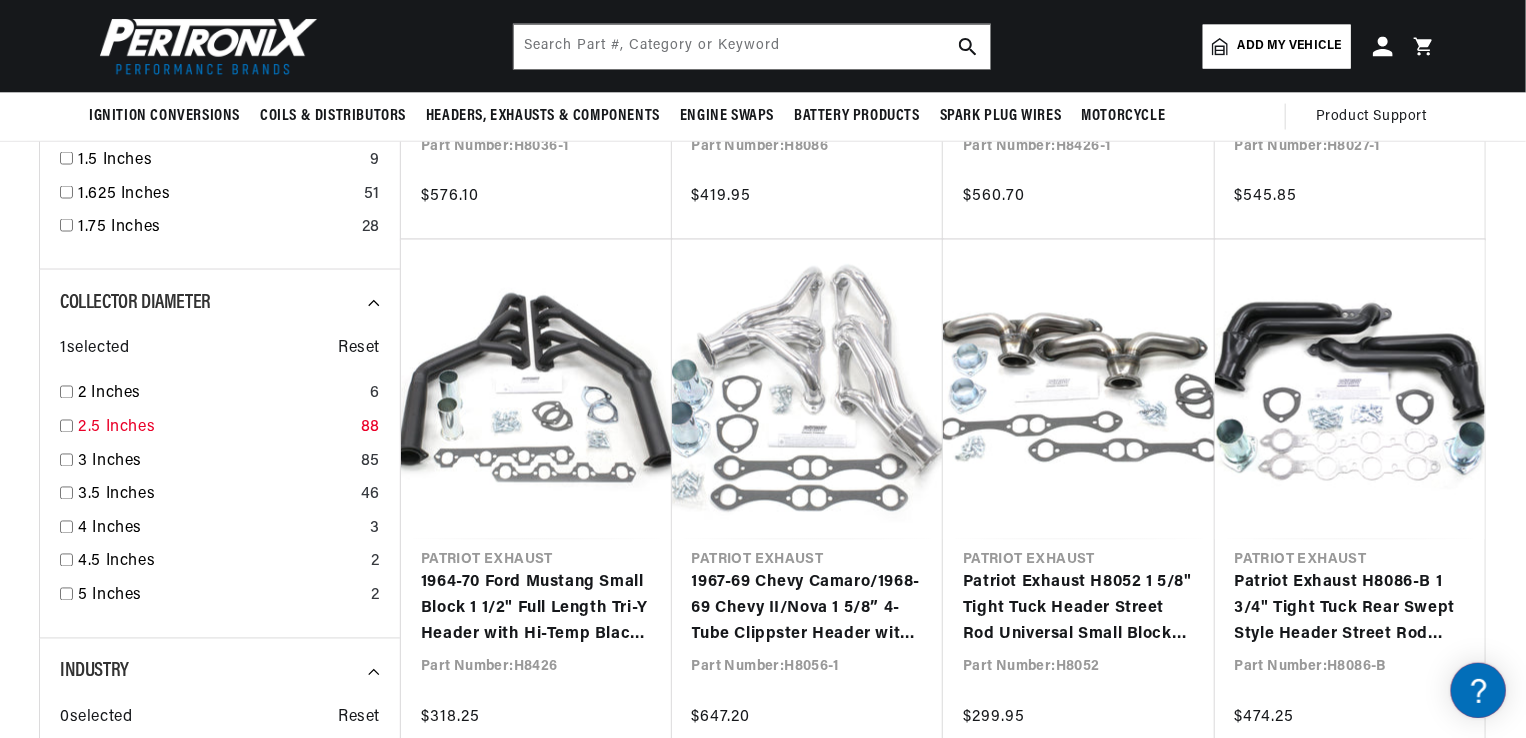 checkbox on "false" 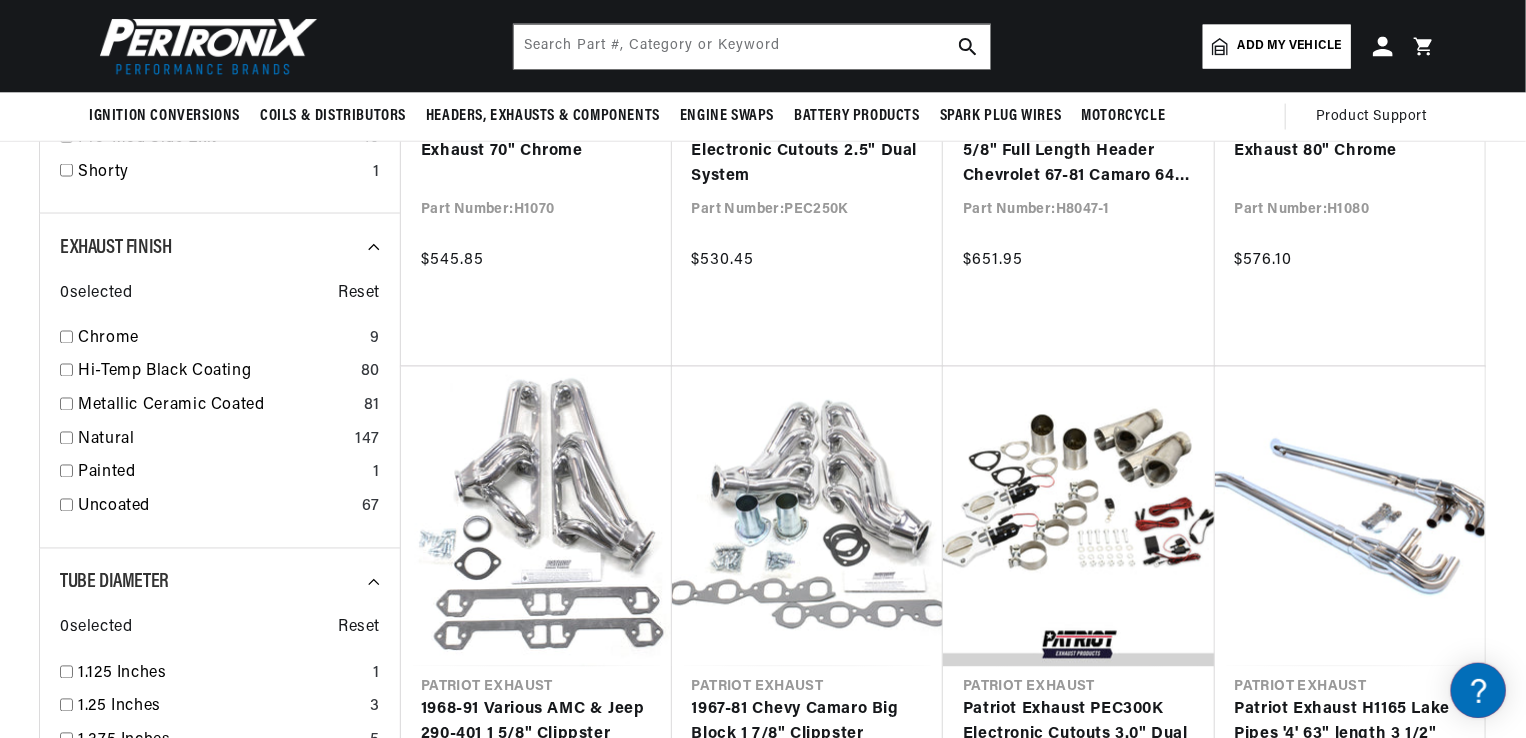 scroll, scrollTop: 0, scrollLeft: 0, axis: both 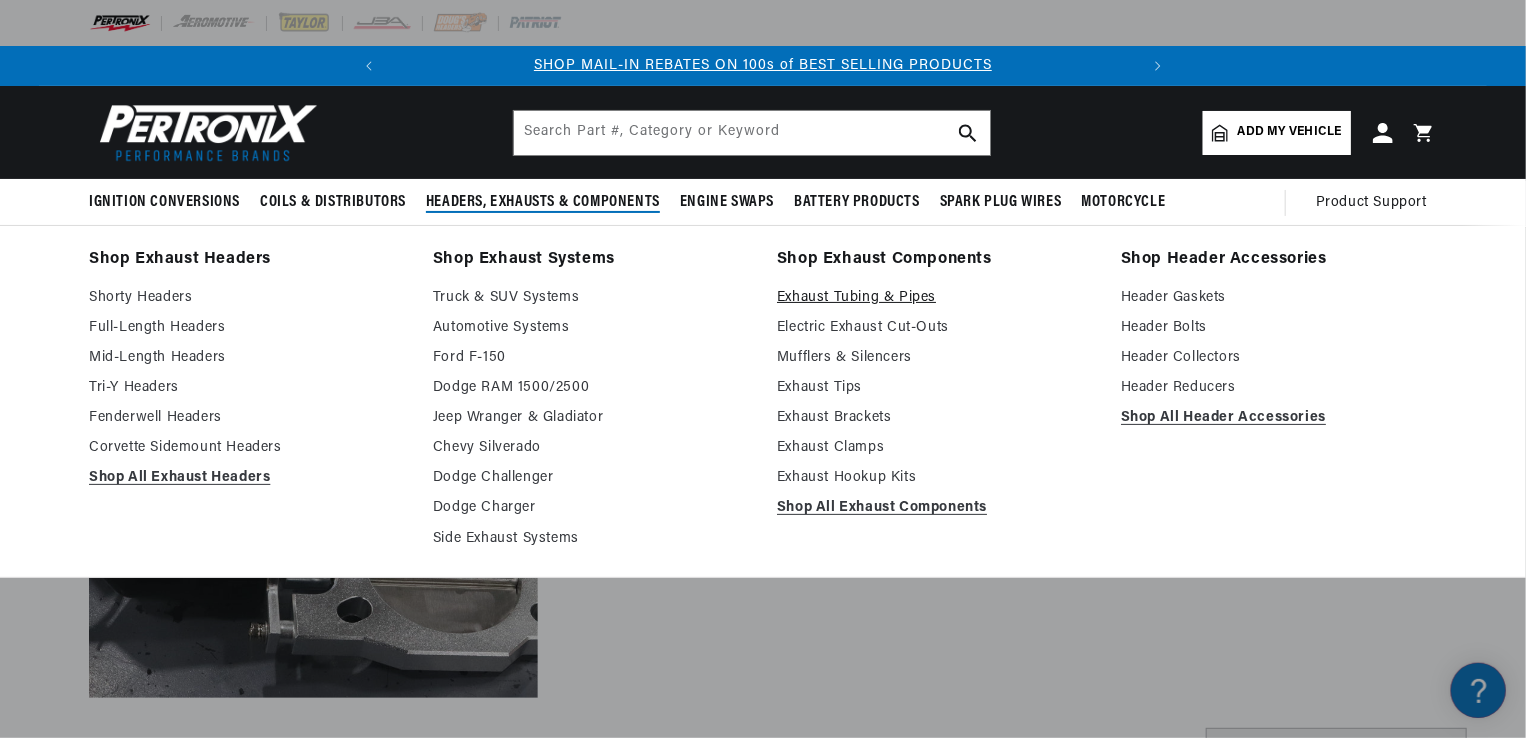 click on "Exhaust Tubing & Pipes" at bounding box center (935, 298) 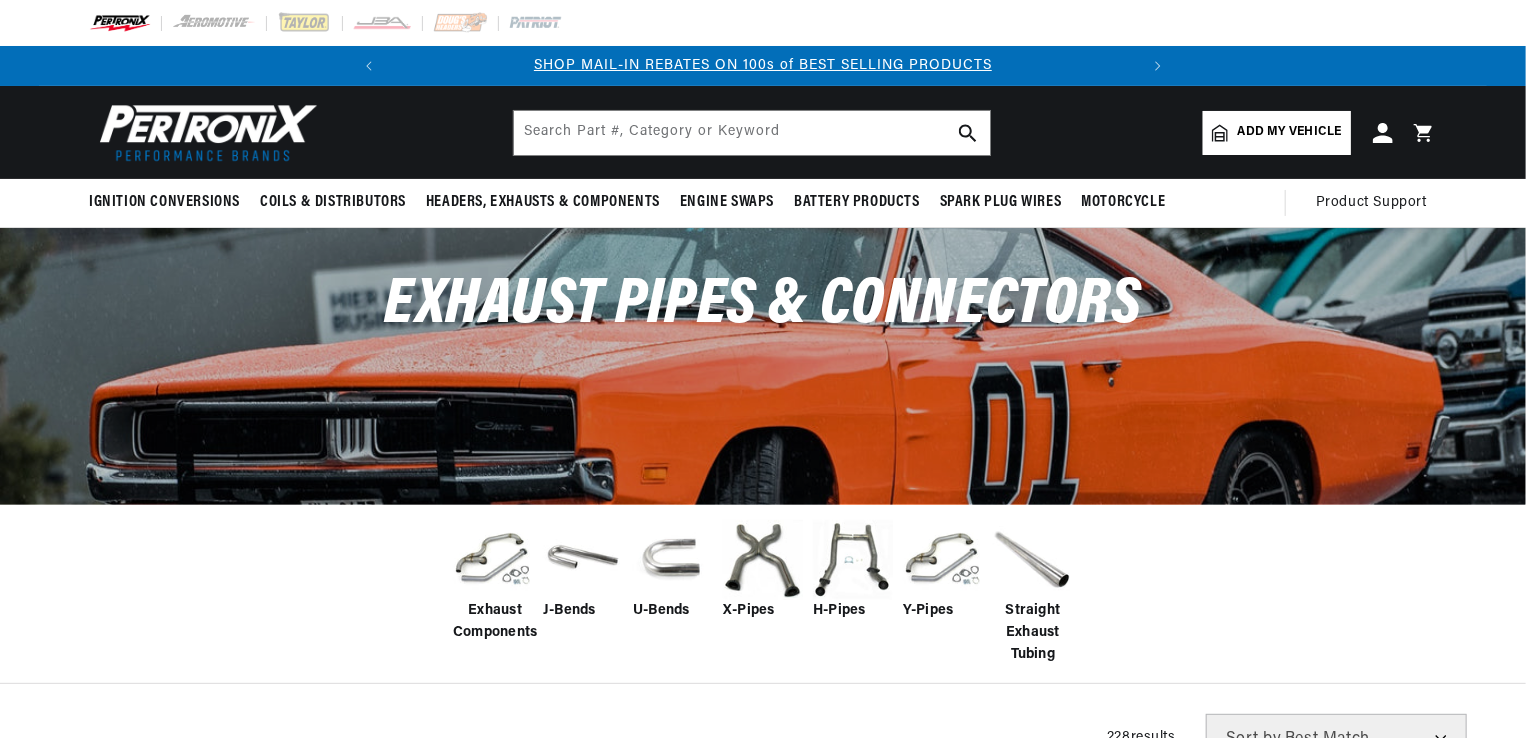 scroll, scrollTop: 300, scrollLeft: 0, axis: vertical 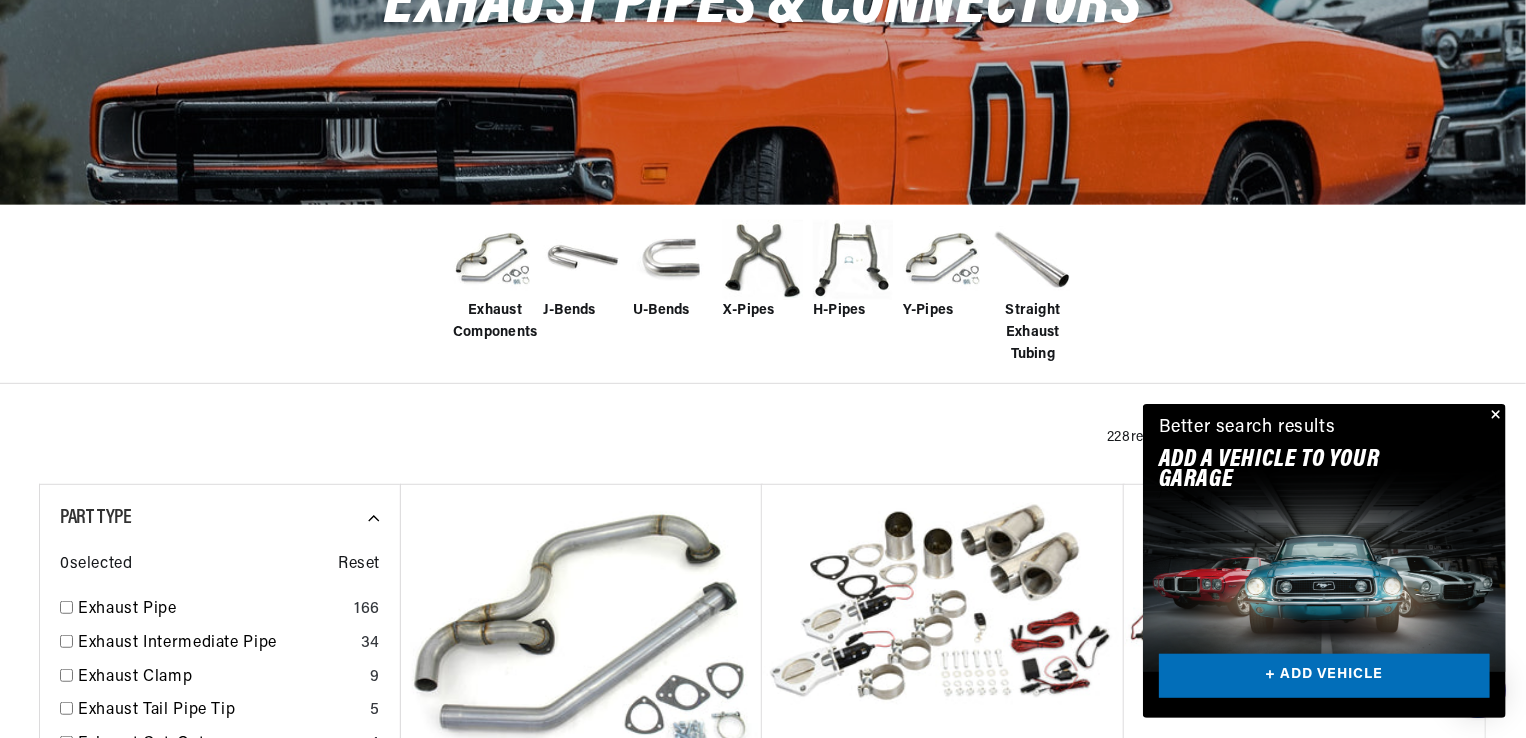 click on "J-Bends" at bounding box center [569, 311] 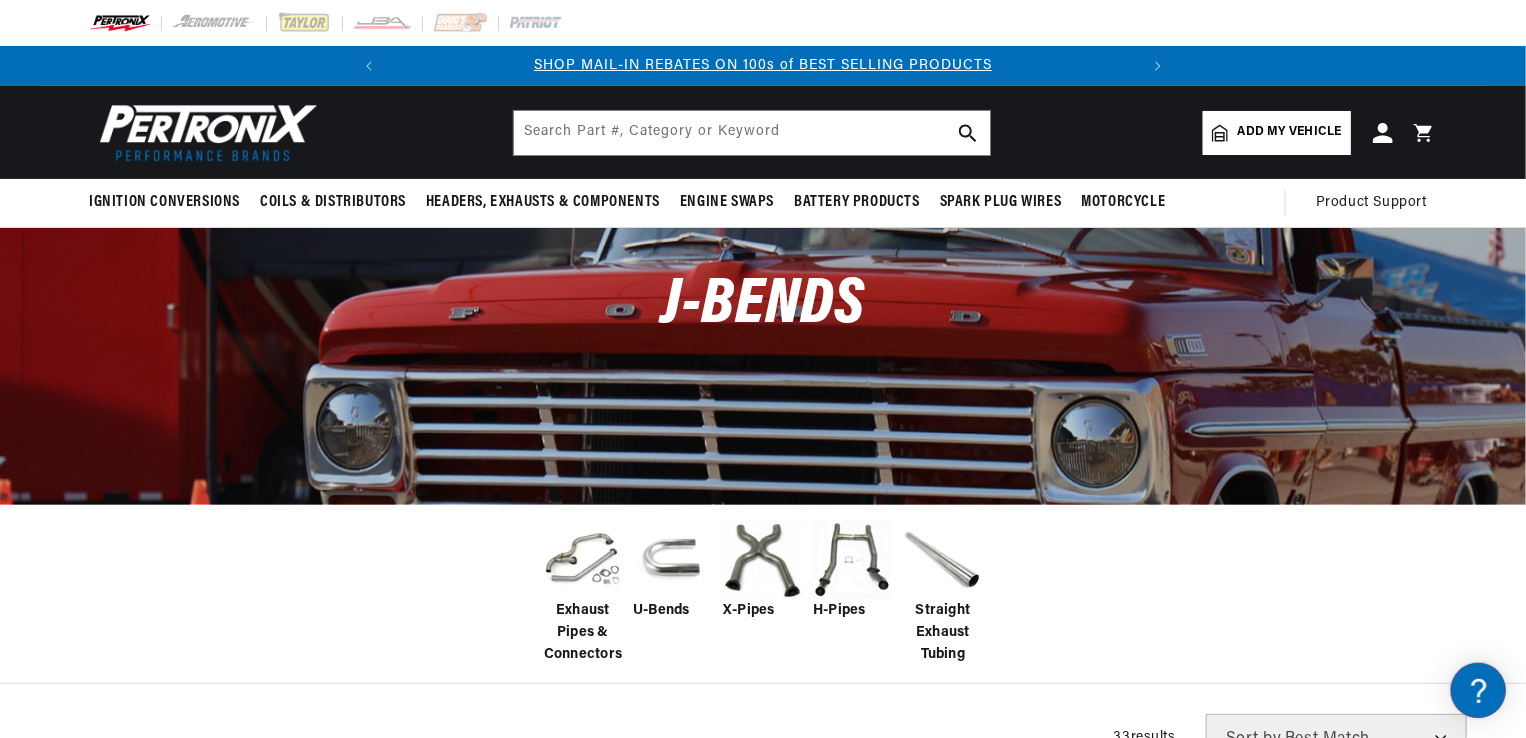scroll, scrollTop: 400, scrollLeft: 0, axis: vertical 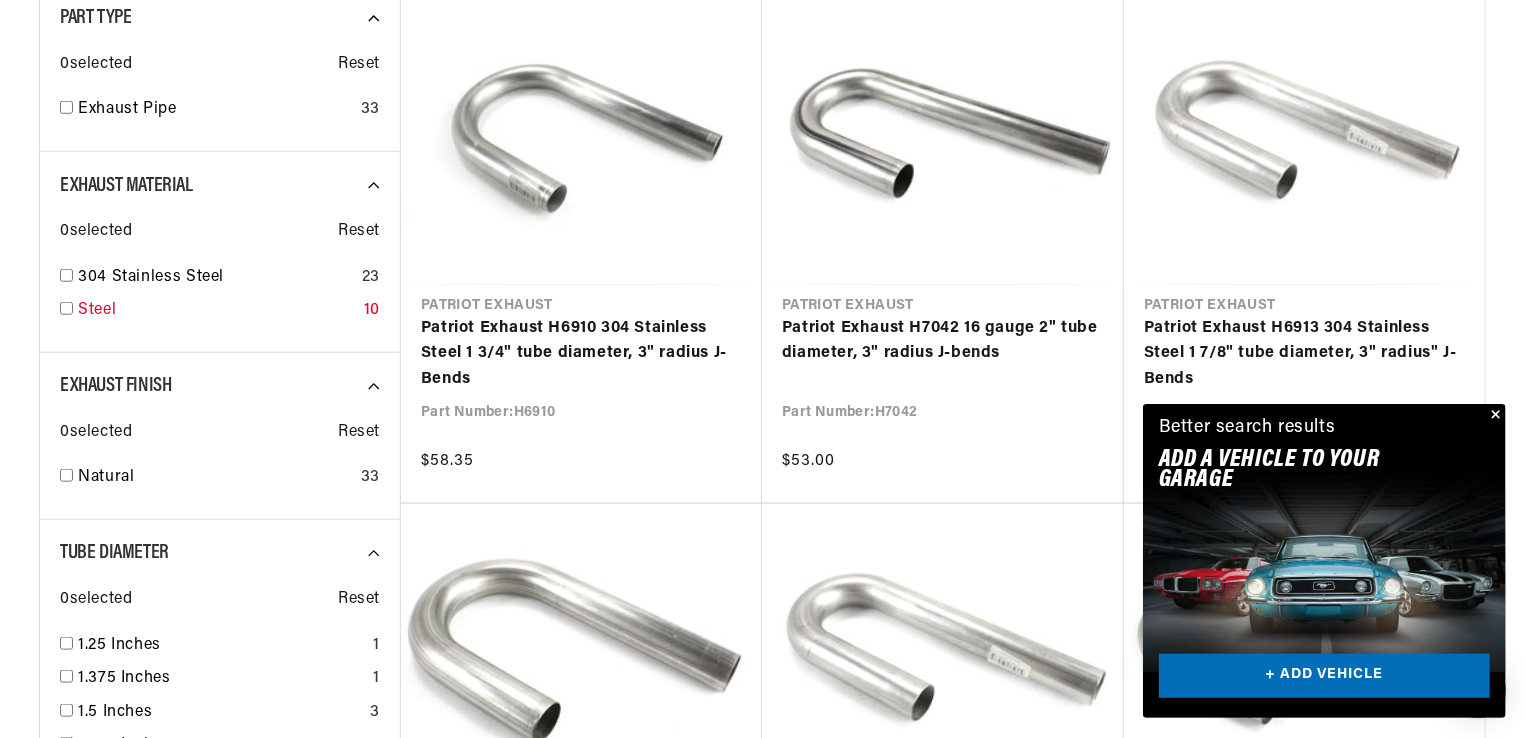 click at bounding box center [66, 308] 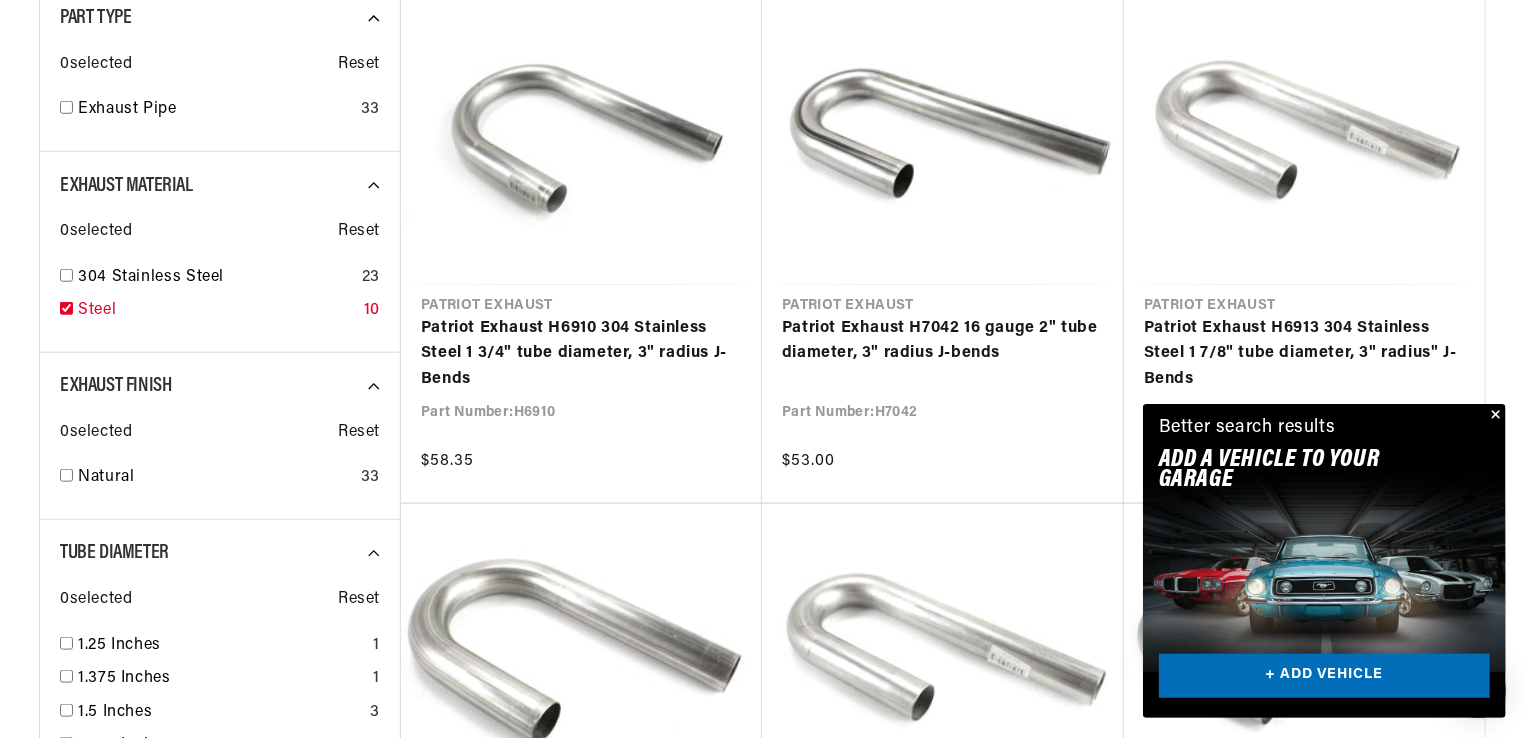 checkbox on "true" 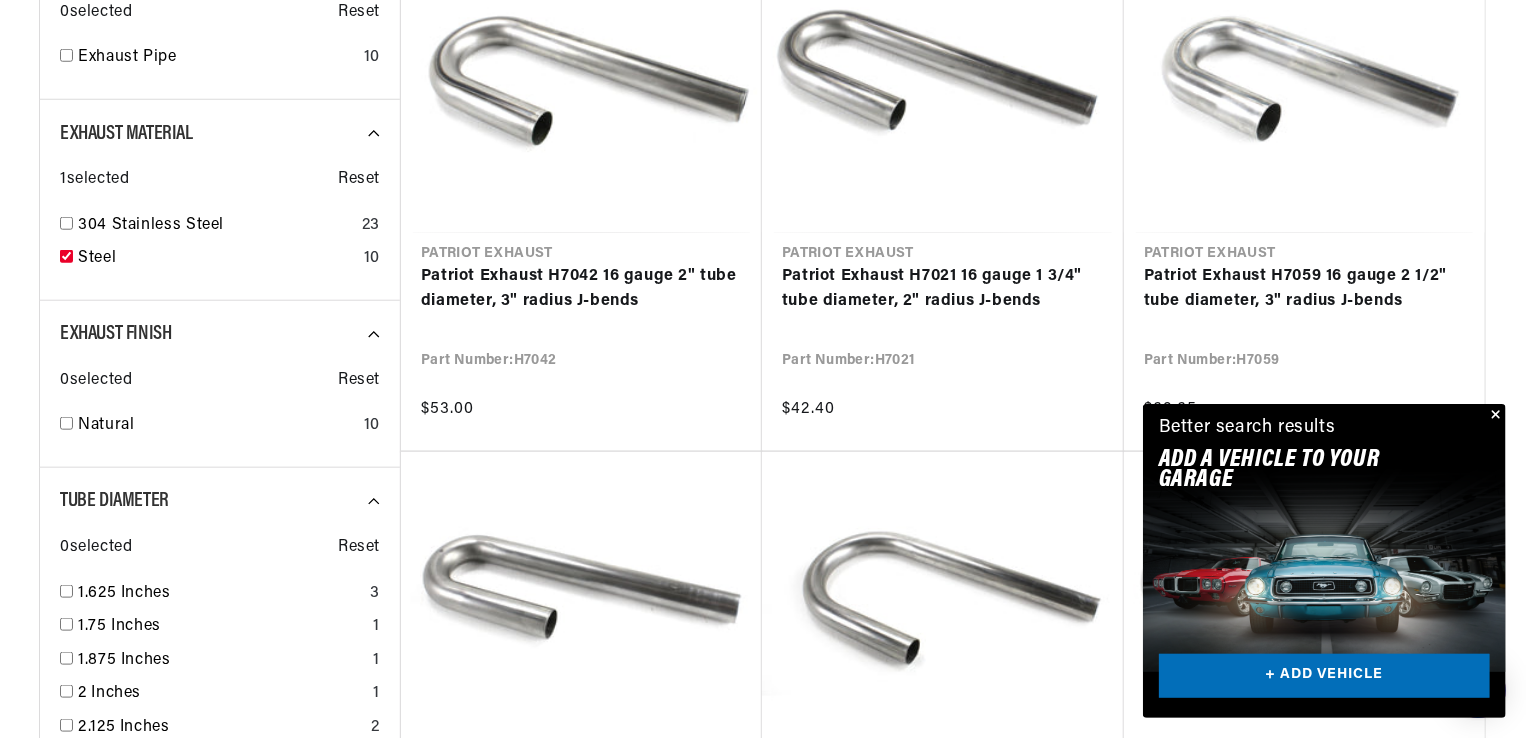 scroll, scrollTop: 1000, scrollLeft: 0, axis: vertical 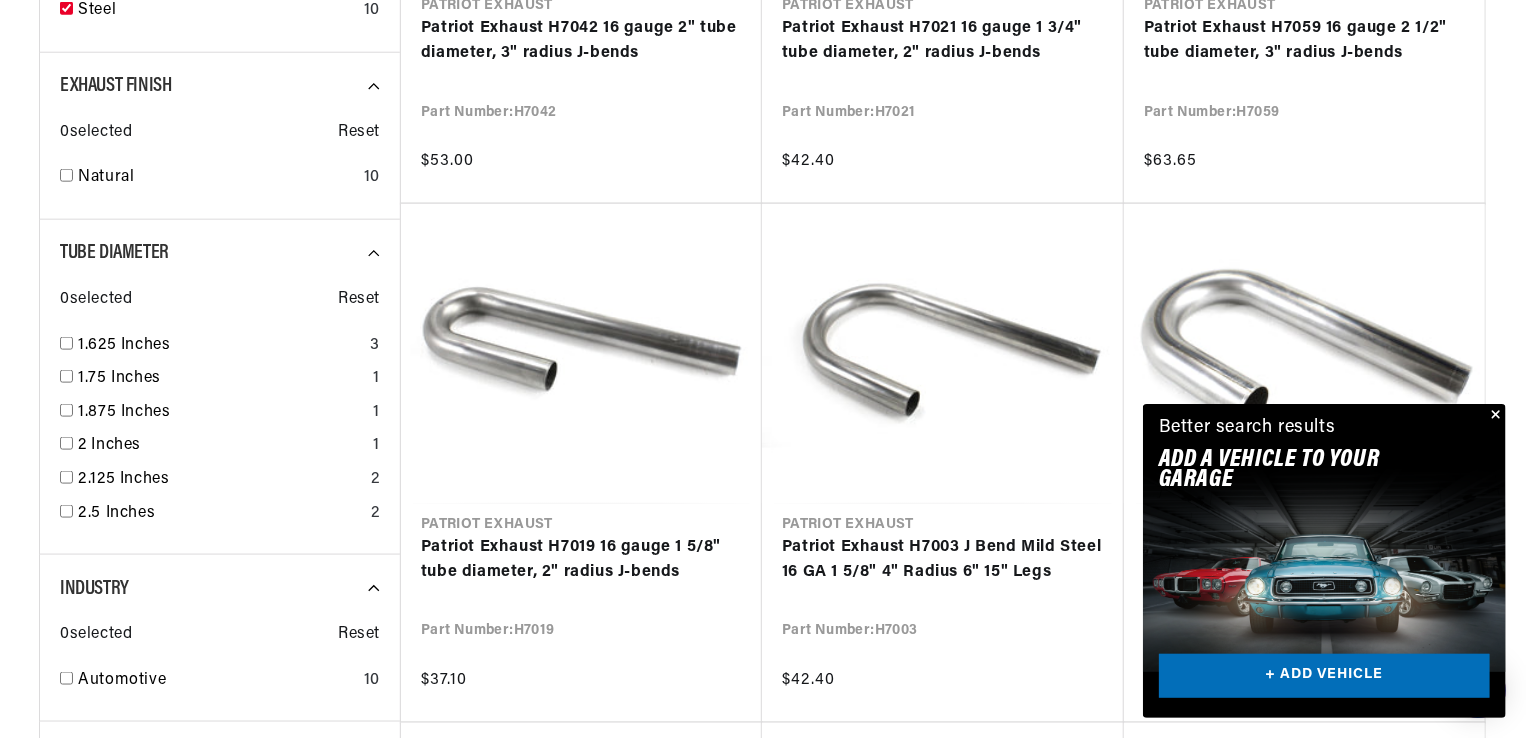click at bounding box center (1494, 416) 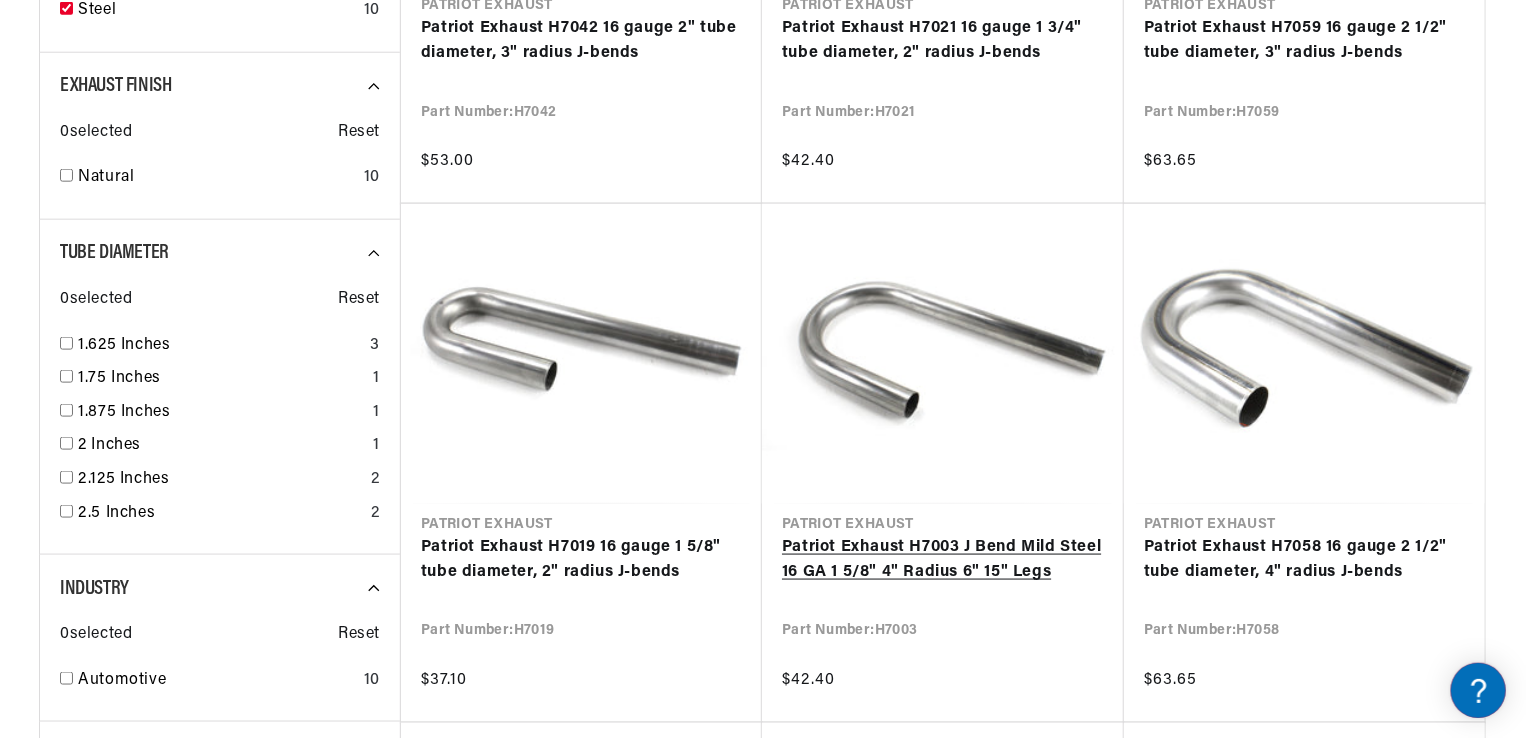 scroll, scrollTop: 0, scrollLeft: 0, axis: both 